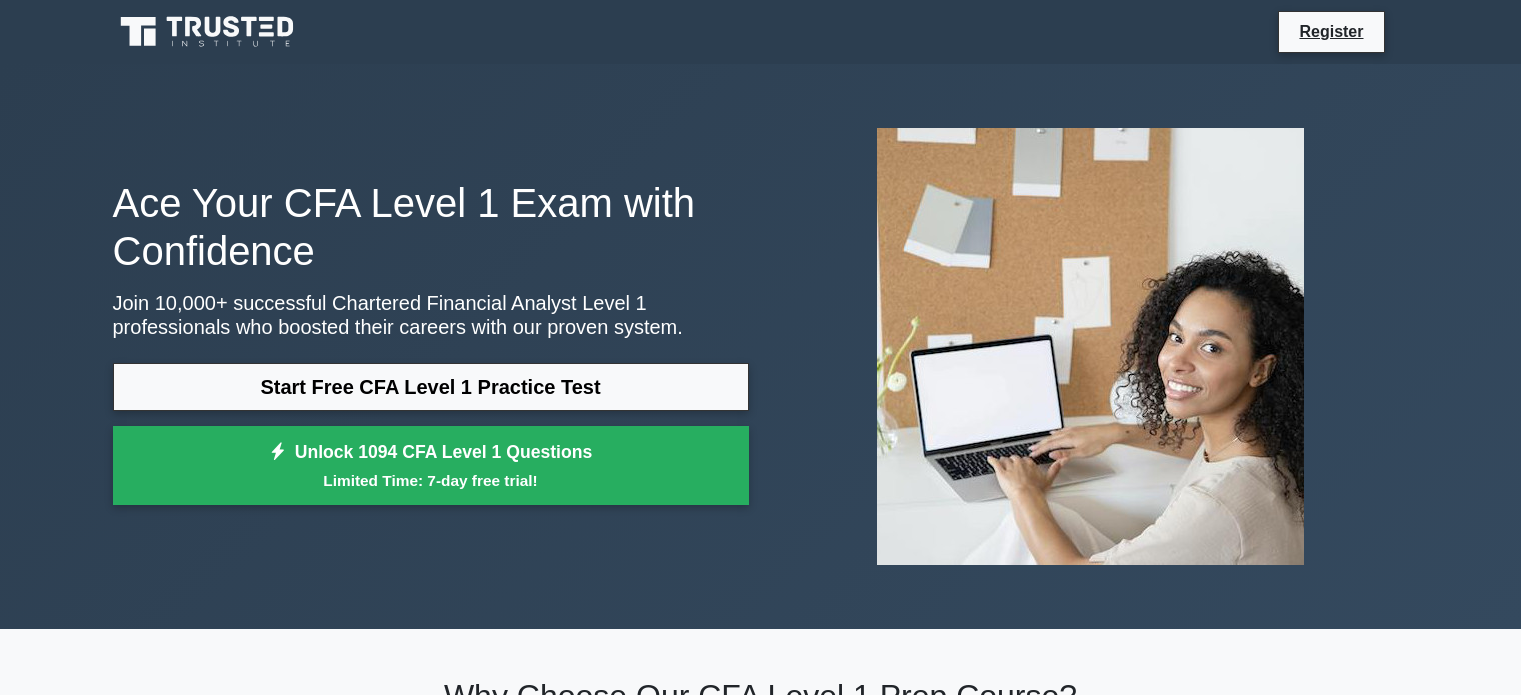 scroll, scrollTop: 300, scrollLeft: 0, axis: vertical 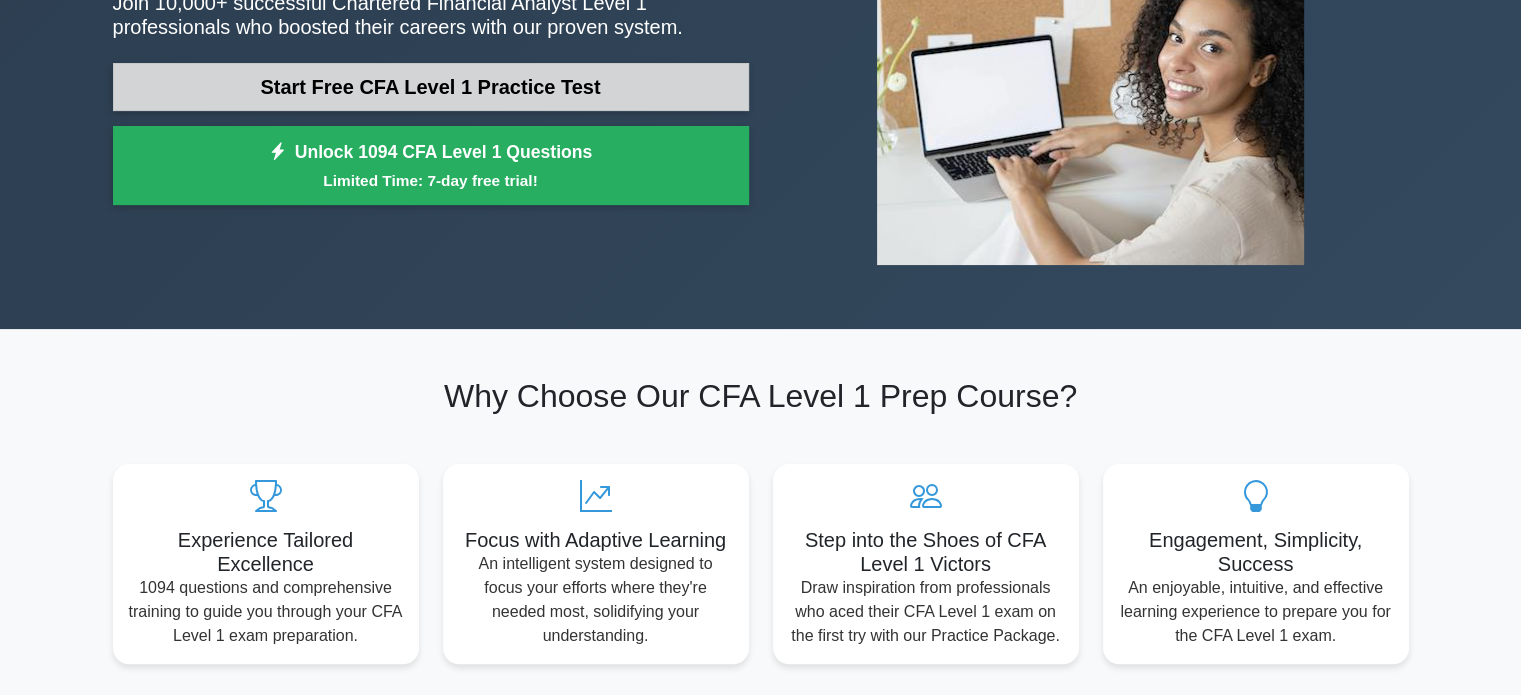 click on "Start Free CFA Level 1 Practice Test" at bounding box center (431, 87) 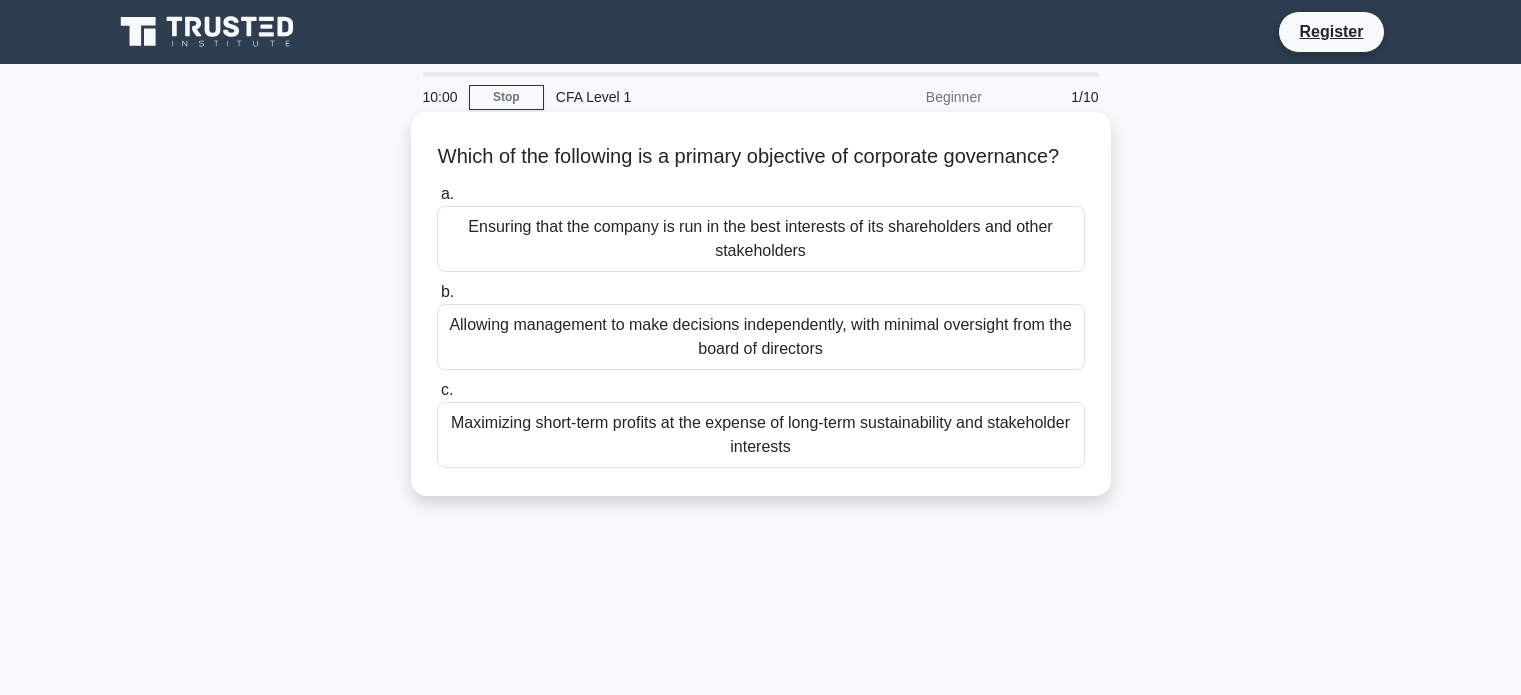 scroll, scrollTop: 0, scrollLeft: 0, axis: both 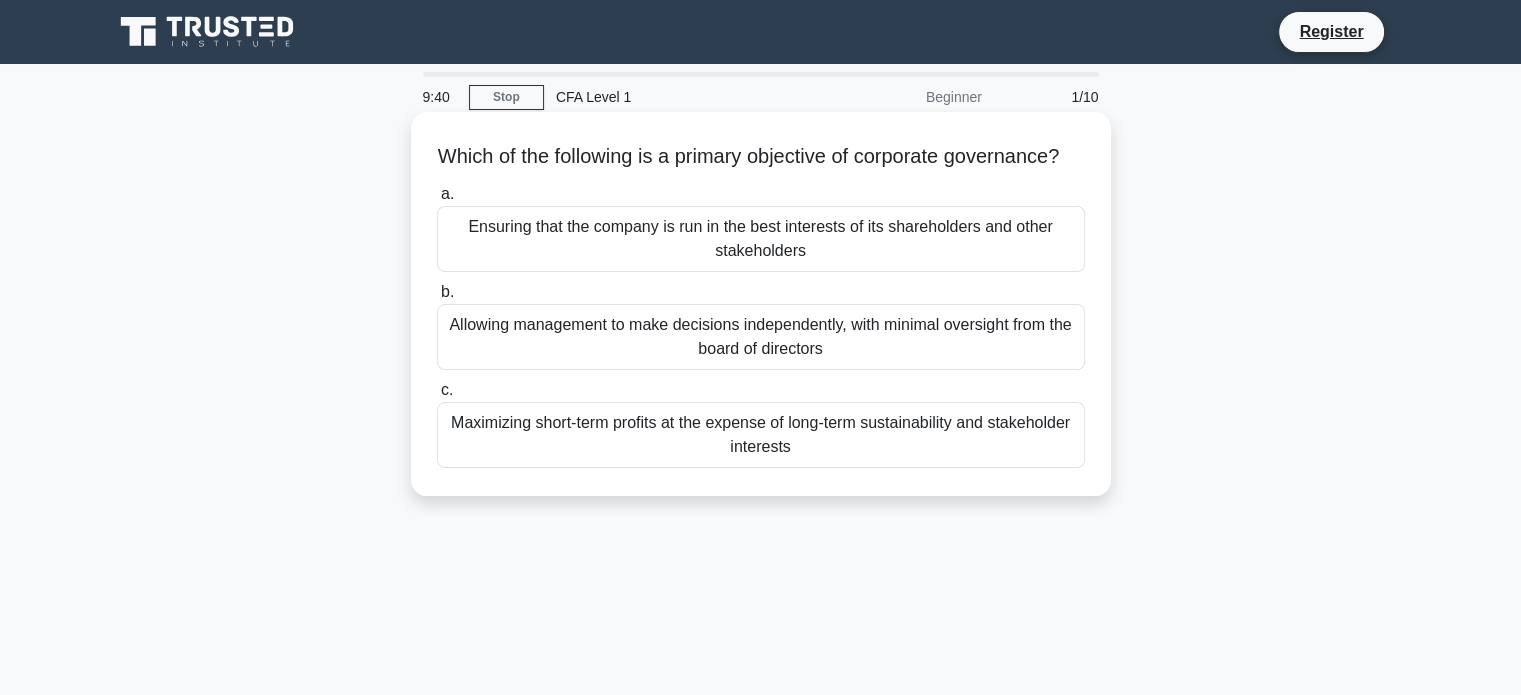 click on "Ensuring that the company is run in the best interests of its shareholders and other stakeholders" at bounding box center (761, 239) 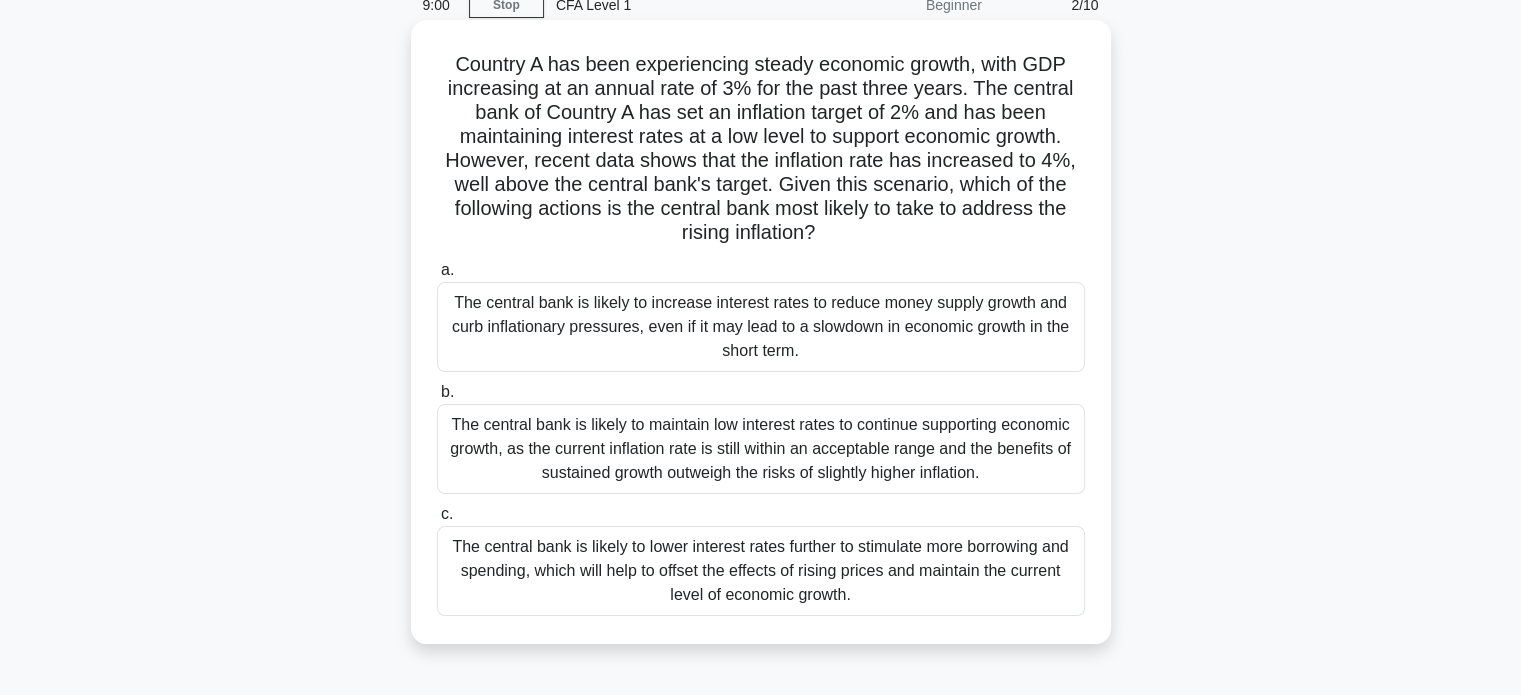 scroll, scrollTop: 100, scrollLeft: 0, axis: vertical 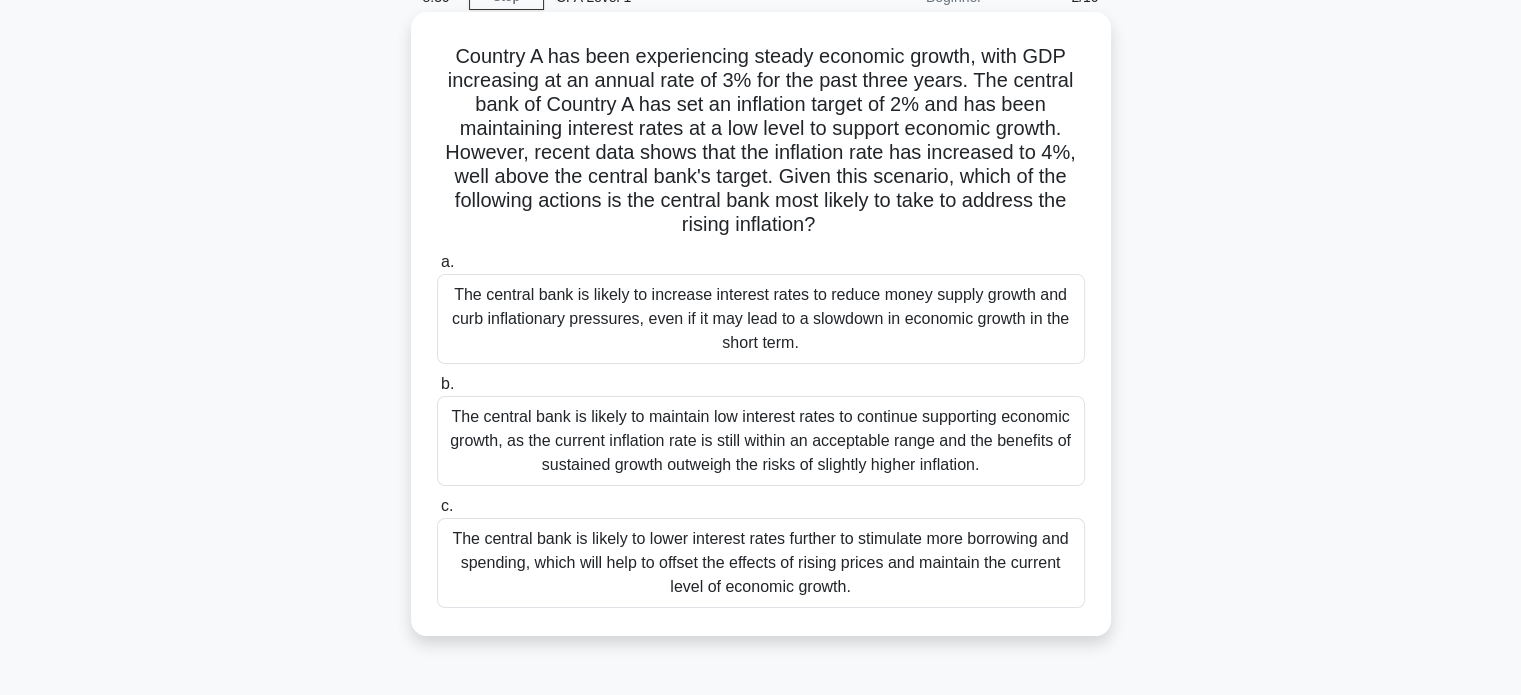 click on "The central bank is likely to increase interest rates to reduce money supply growth and curb inflationary pressures, even if it may lead to a slowdown in economic growth in the short term." at bounding box center (761, 319) 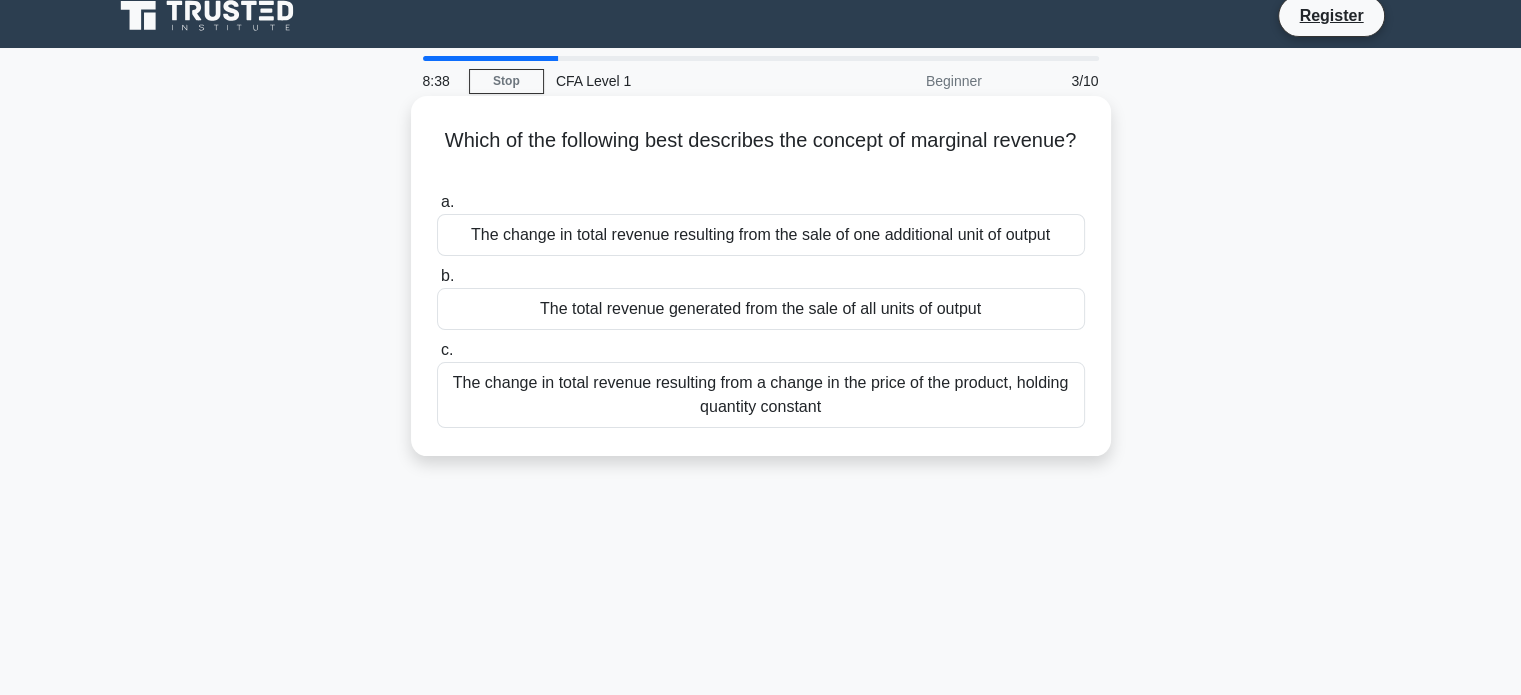 scroll, scrollTop: 0, scrollLeft: 0, axis: both 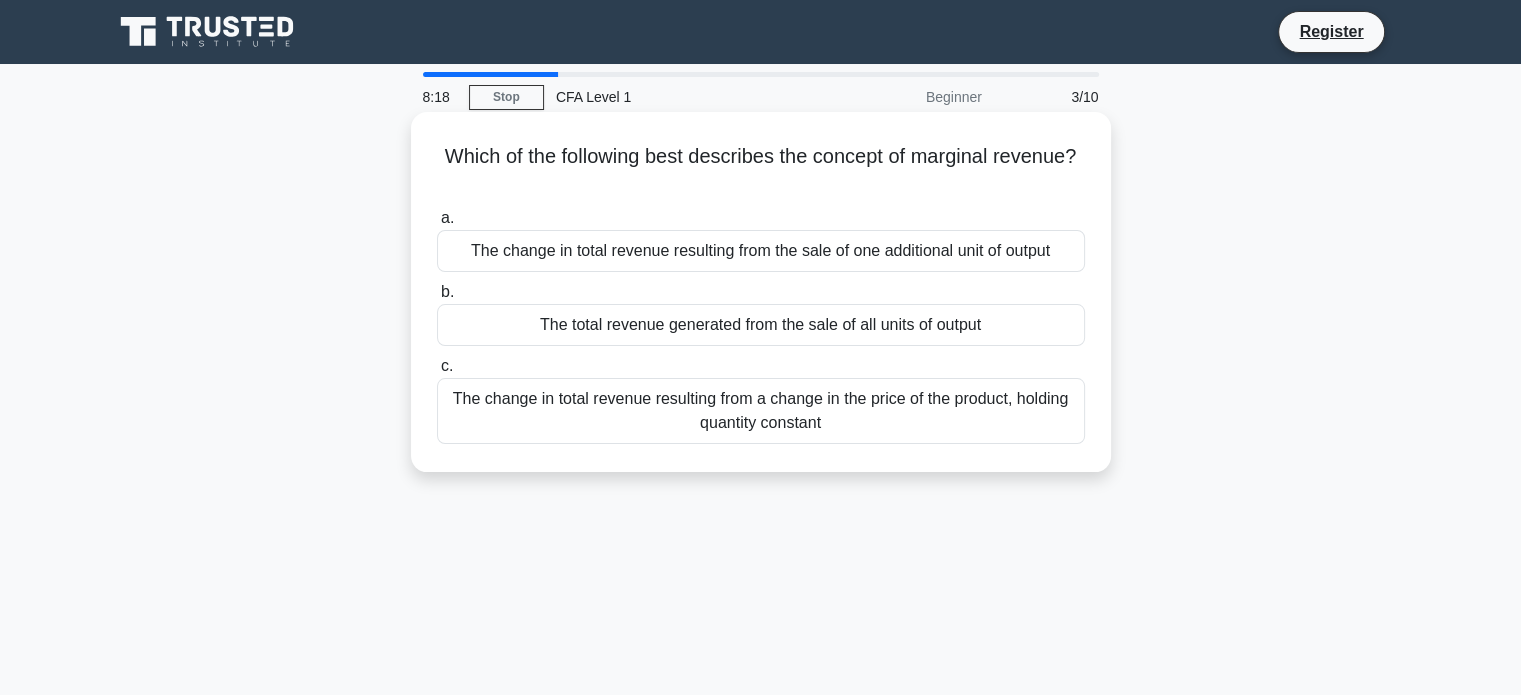 click on "The change in total revenue resulting from the sale of one additional unit of output" at bounding box center (761, 251) 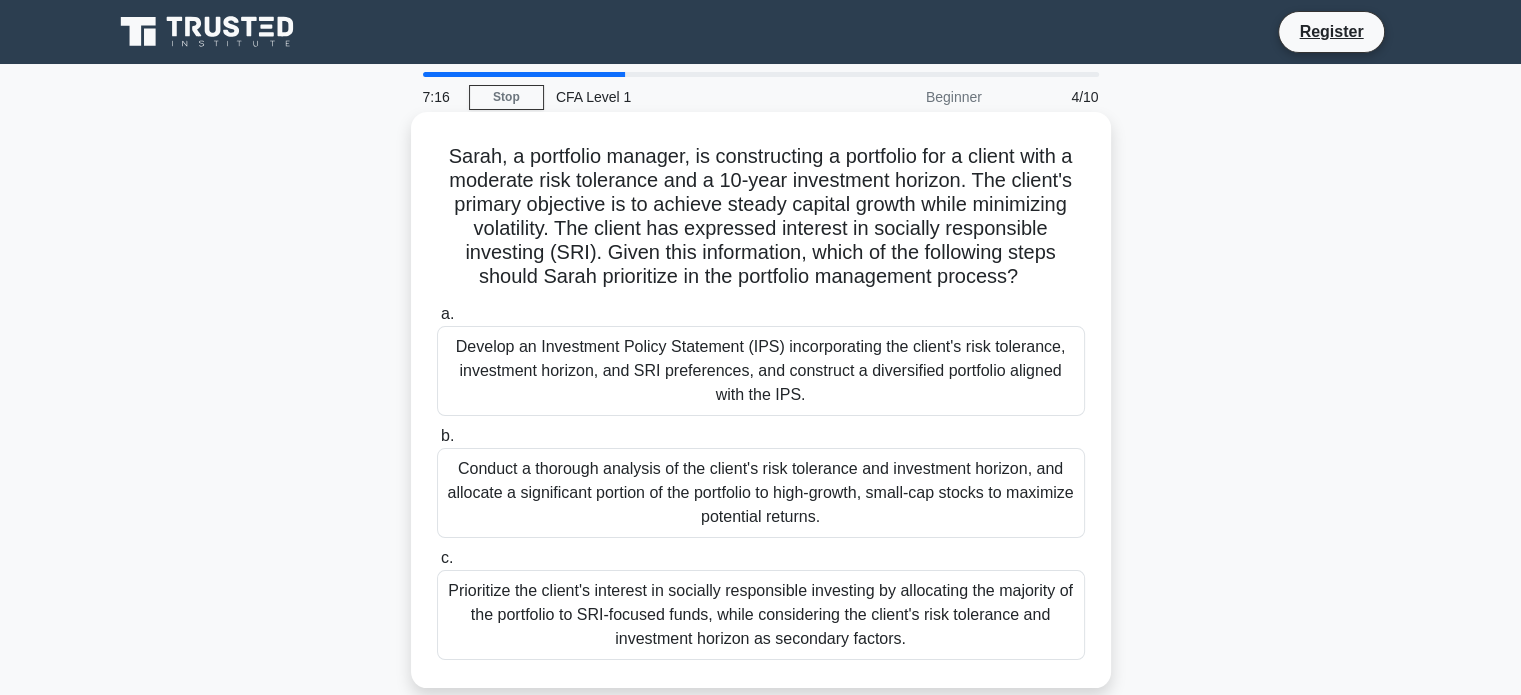 click on "Develop an Investment Policy Statement (IPS) incorporating the client's risk tolerance, investment horizon, and SRI preferences, and construct a diversified portfolio aligned with the IPS." at bounding box center (761, 371) 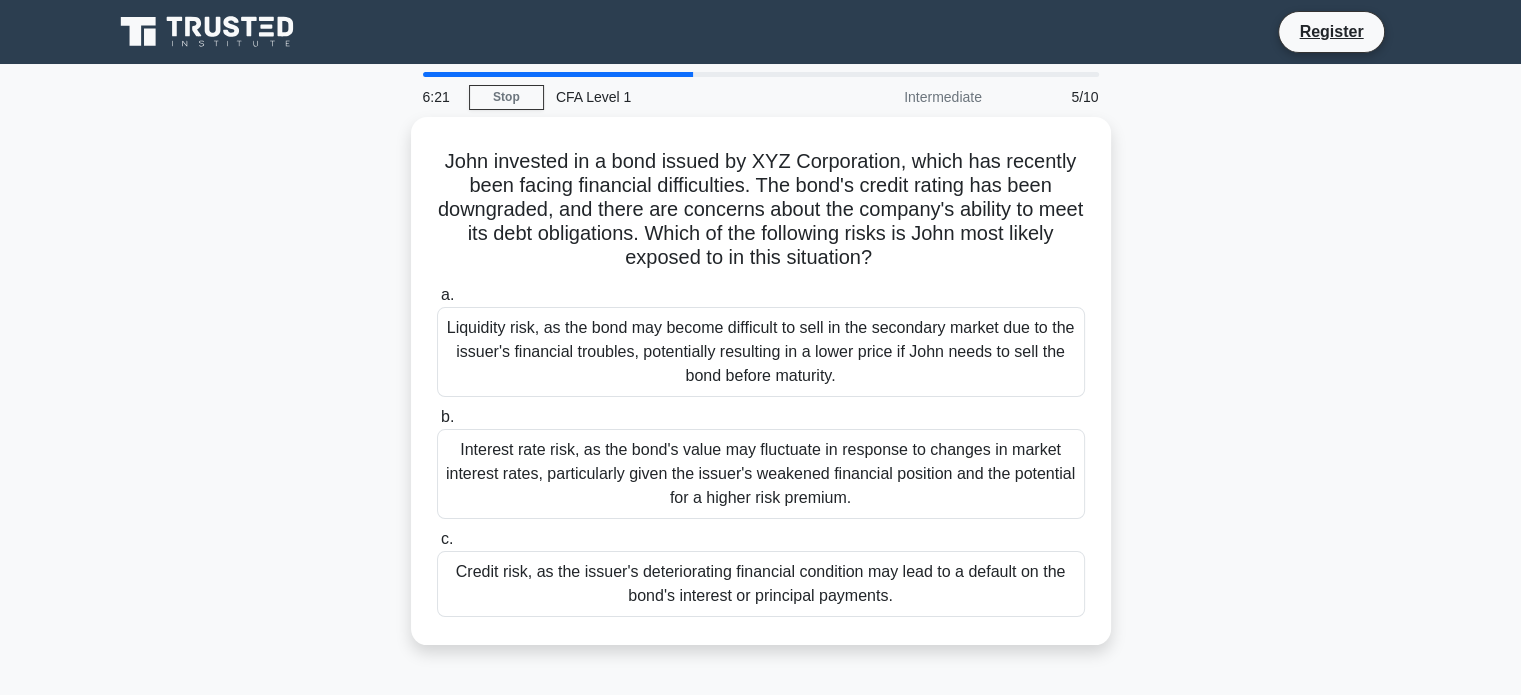 drag, startPoint x: 739, startPoint y: 579, endPoint x: 856, endPoint y: 742, distance: 200.64397 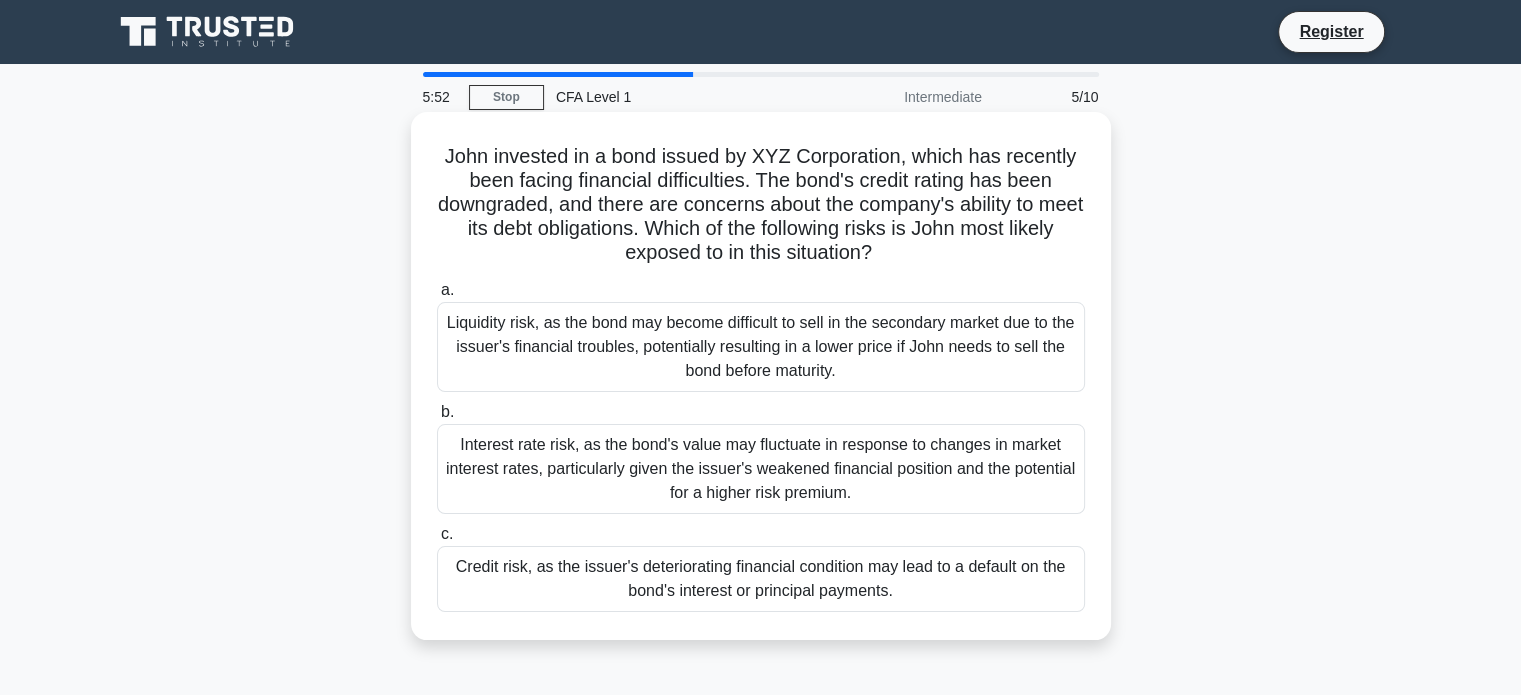 click on "Credit risk, as the issuer's deteriorating financial condition may lead to a default on the bond's interest or principal payments." at bounding box center (761, 579) 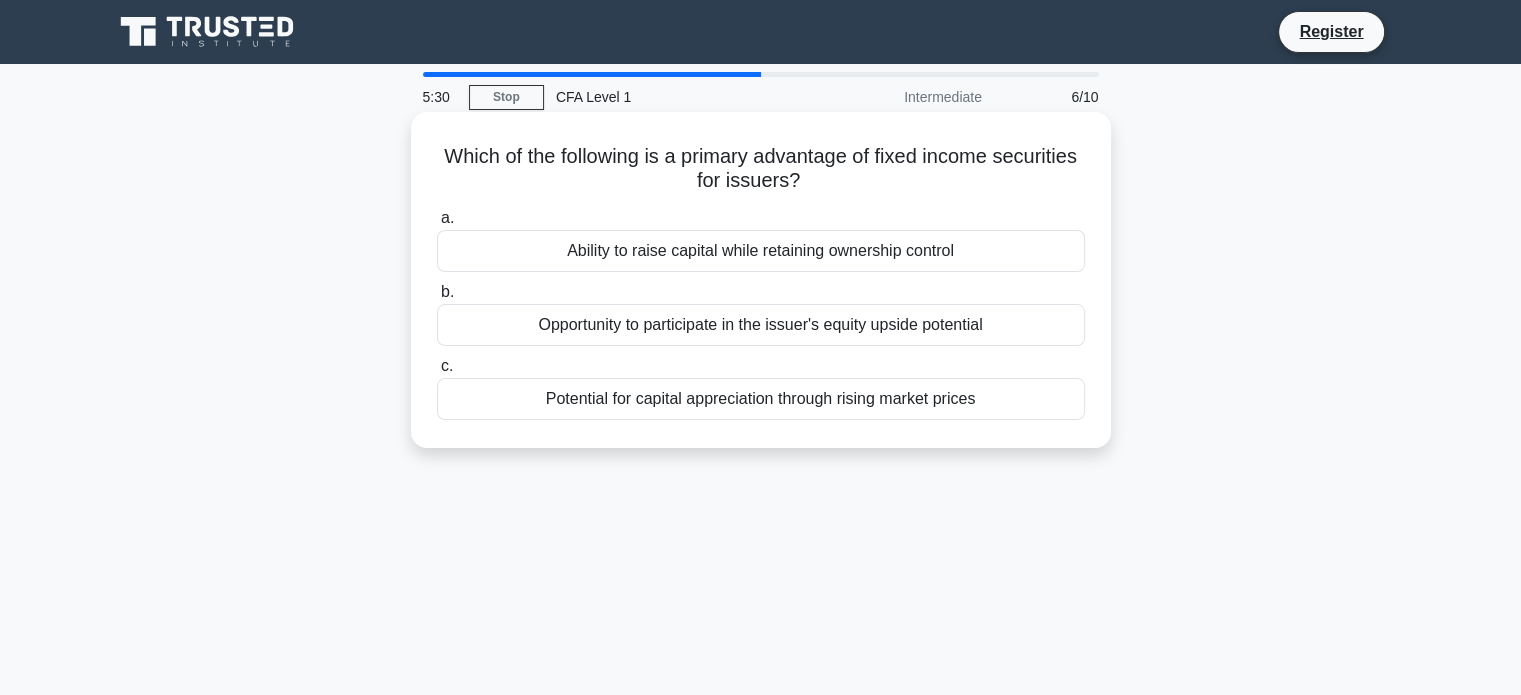 click on "Ability to raise capital while retaining ownership control" at bounding box center [761, 251] 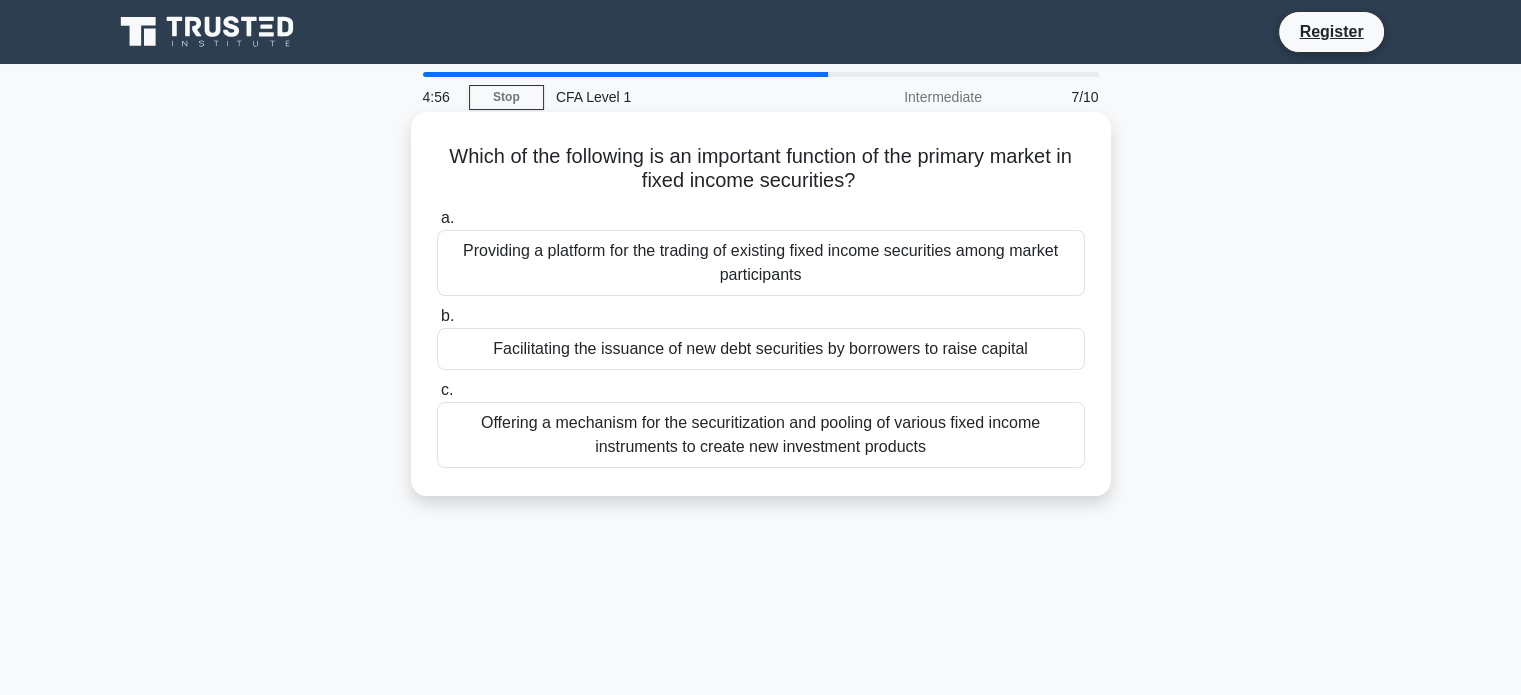 click on "Facilitating the issuance of new debt securities by borrowers to raise capital" at bounding box center [761, 349] 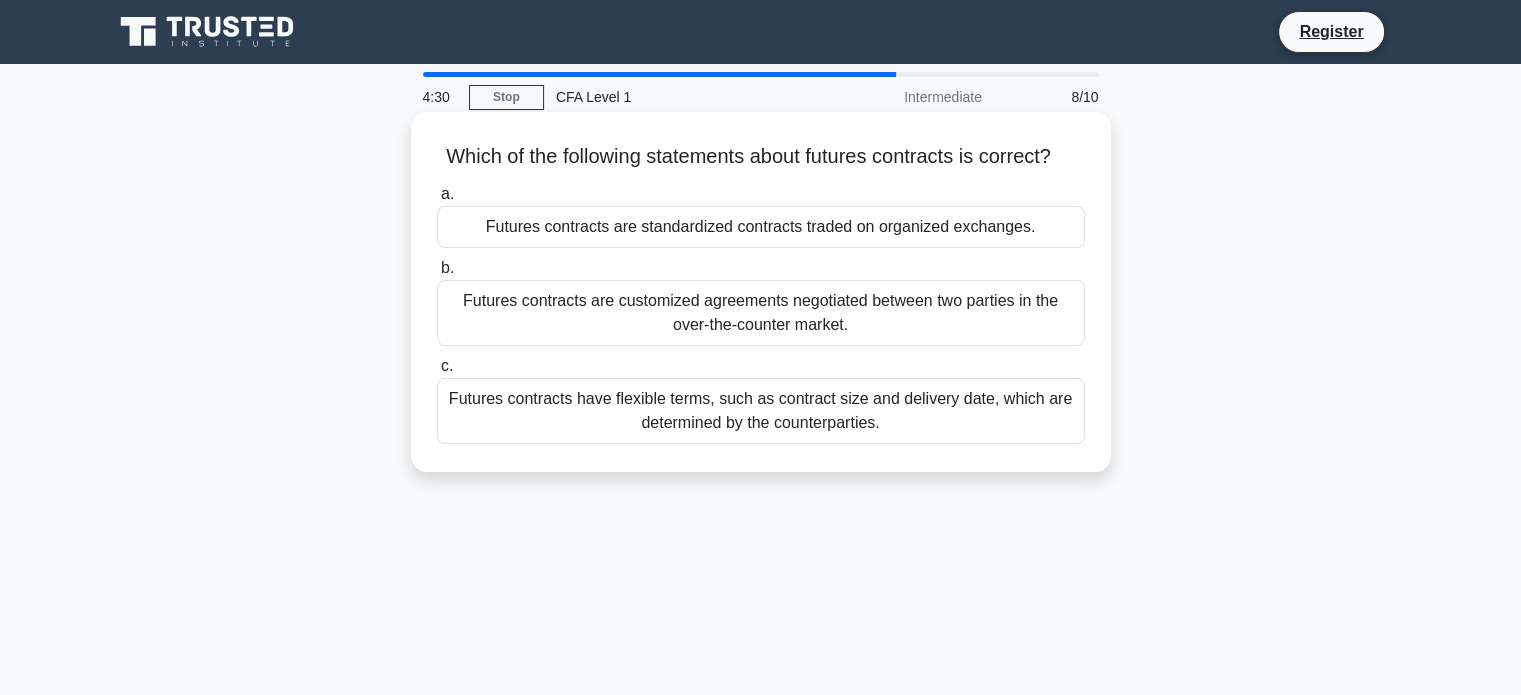 click on "Futures contracts are standardized contracts traded on organized exchanges." at bounding box center (761, 227) 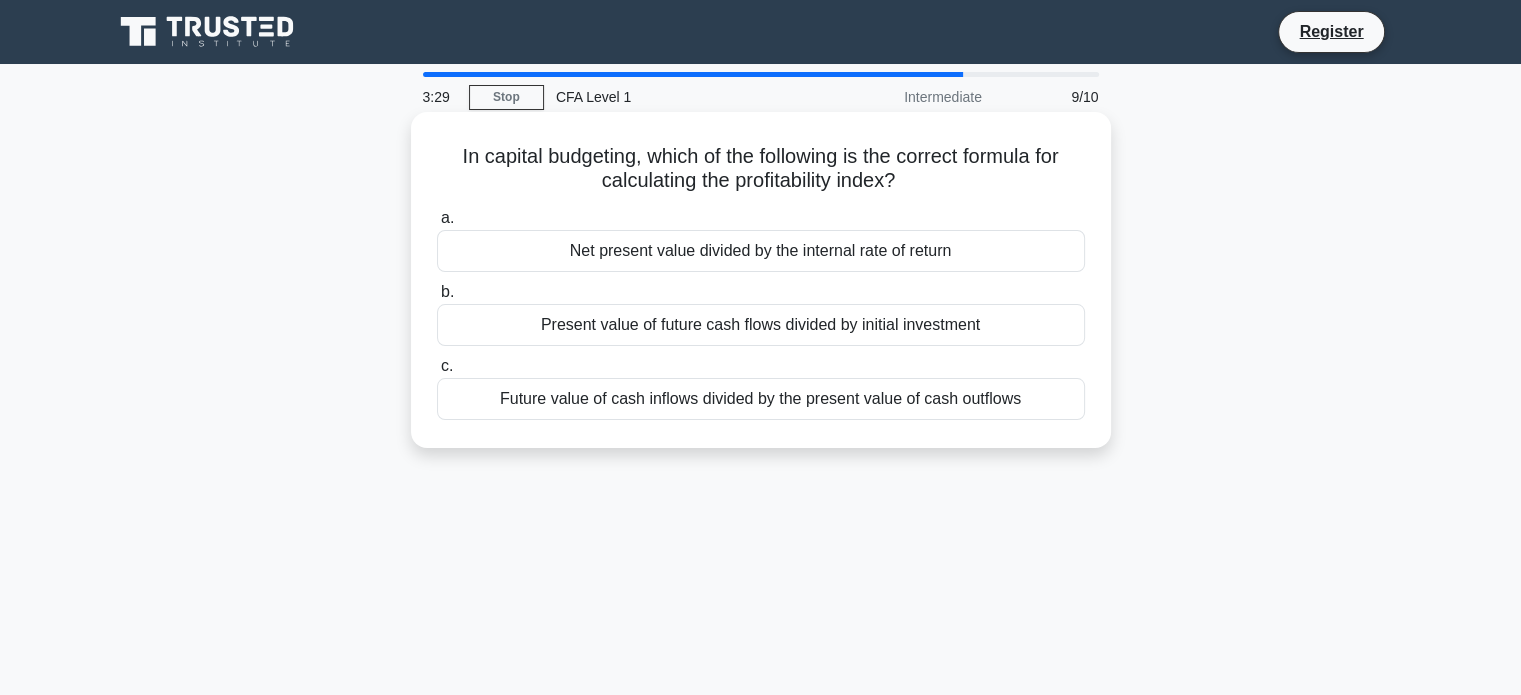click on "Future value of cash inflows divided by the present value of cash outflows" at bounding box center [761, 399] 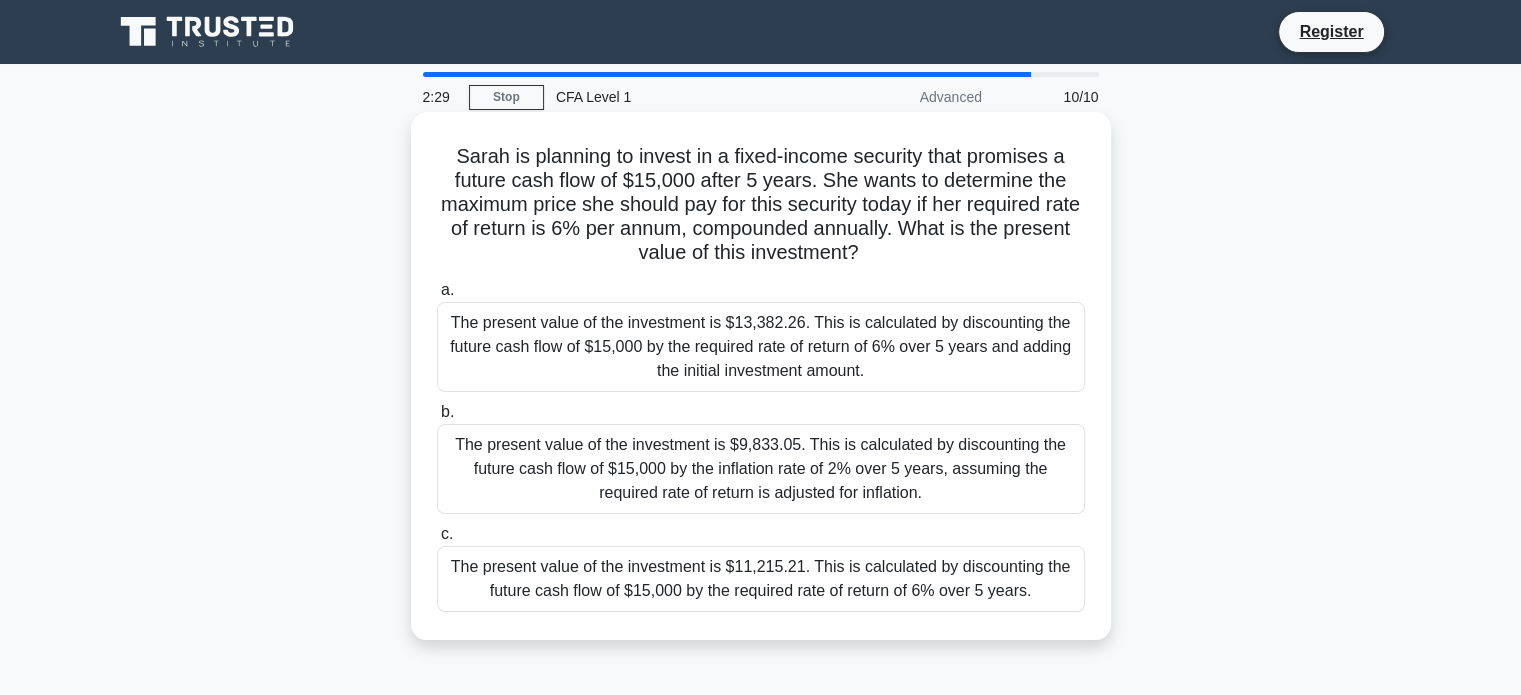 click on "The present value of the investment is $13,382.26. This is calculated by discounting the future cash flow of $15,000 by the required rate of return of 6% over 5 years and adding the initial investment amount." at bounding box center (761, 347) 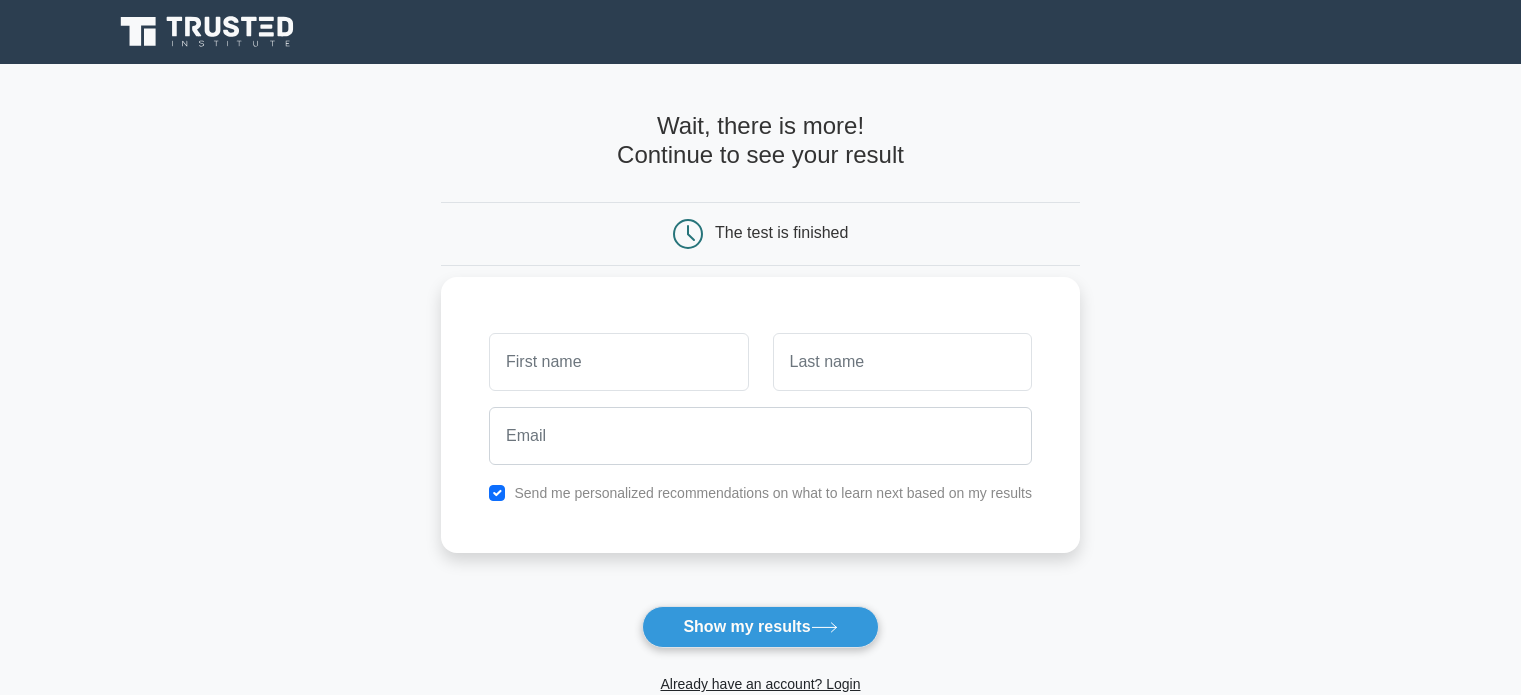 scroll, scrollTop: 0, scrollLeft: 0, axis: both 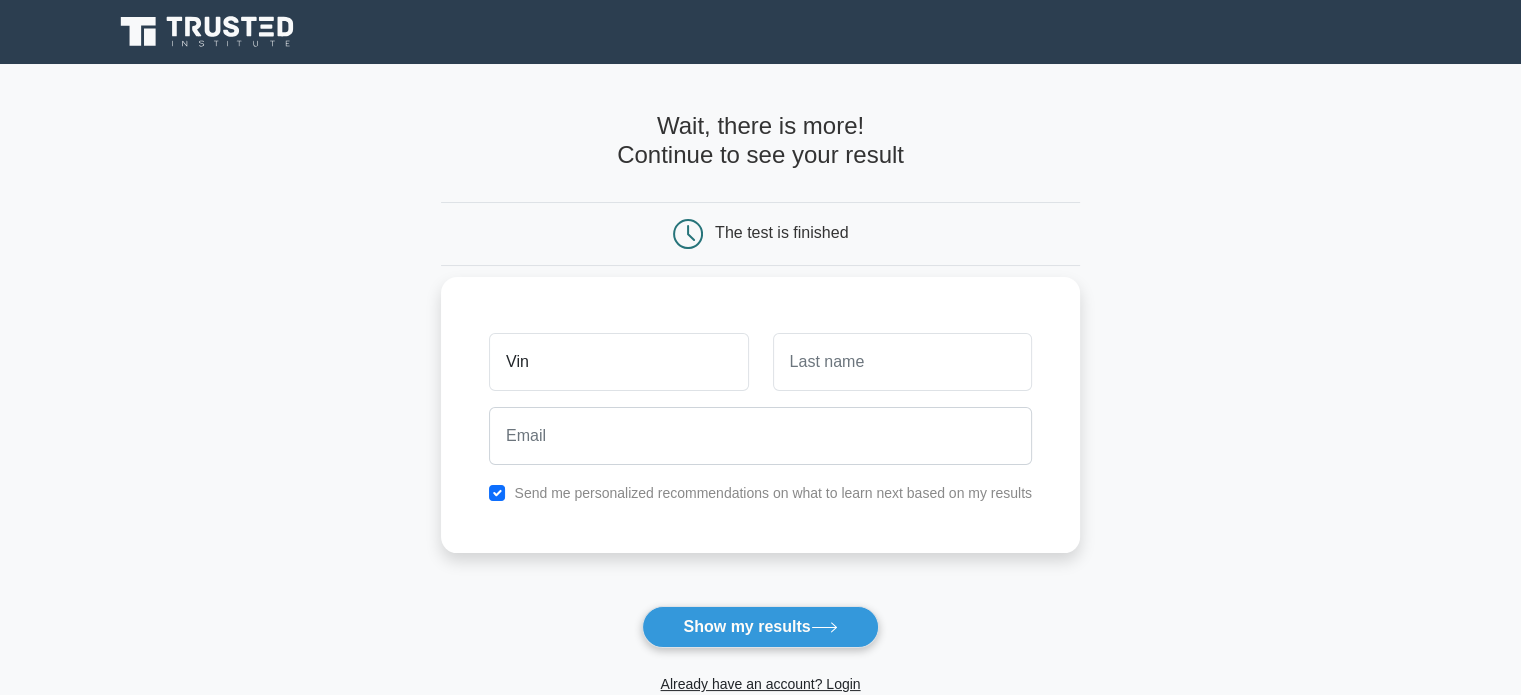 type on "Vin" 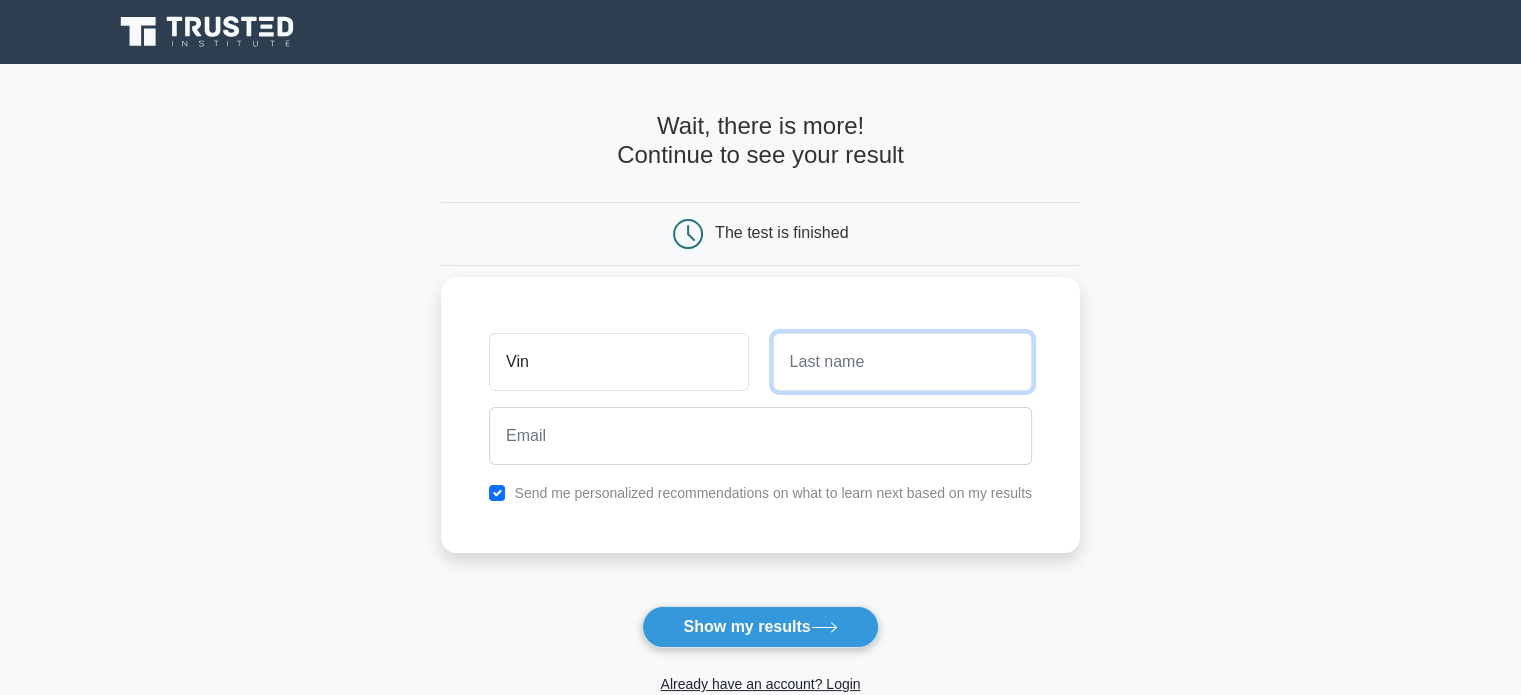 click at bounding box center (902, 362) 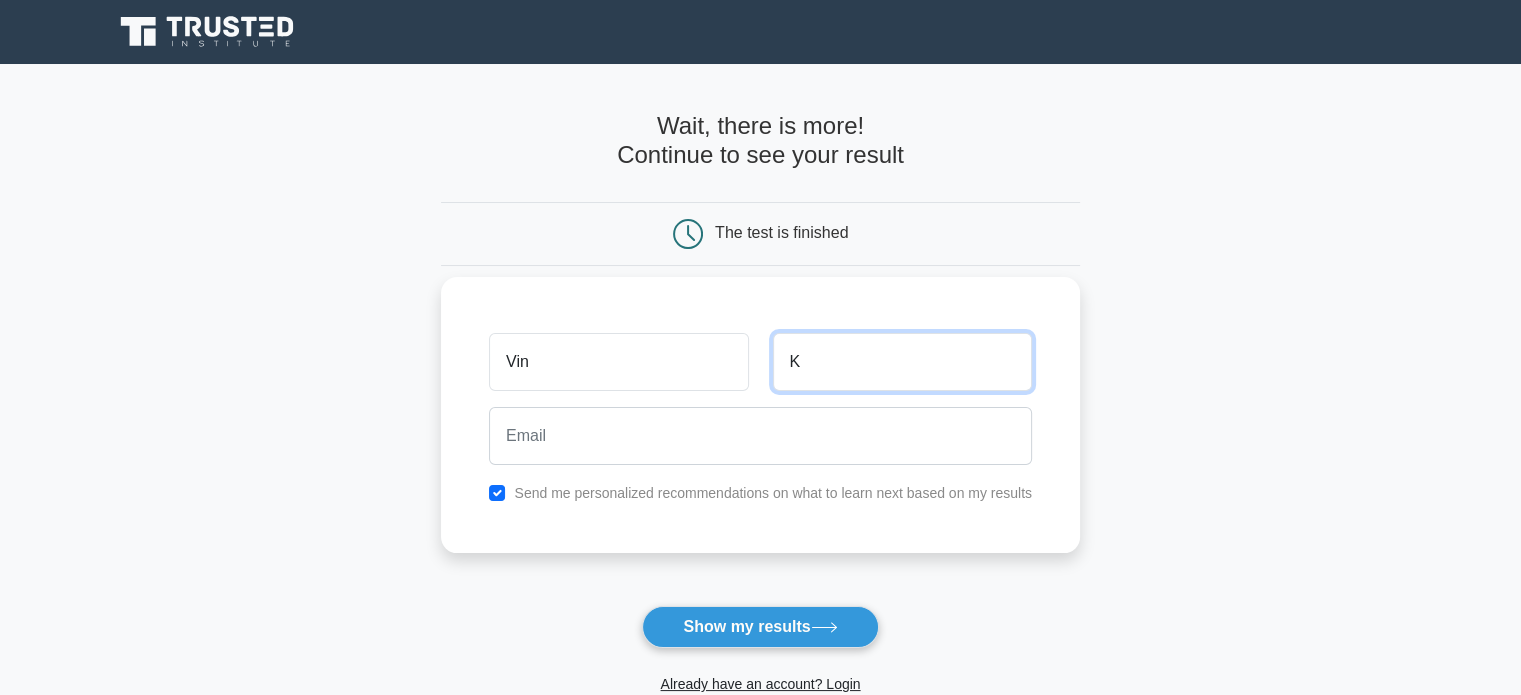 type on "K" 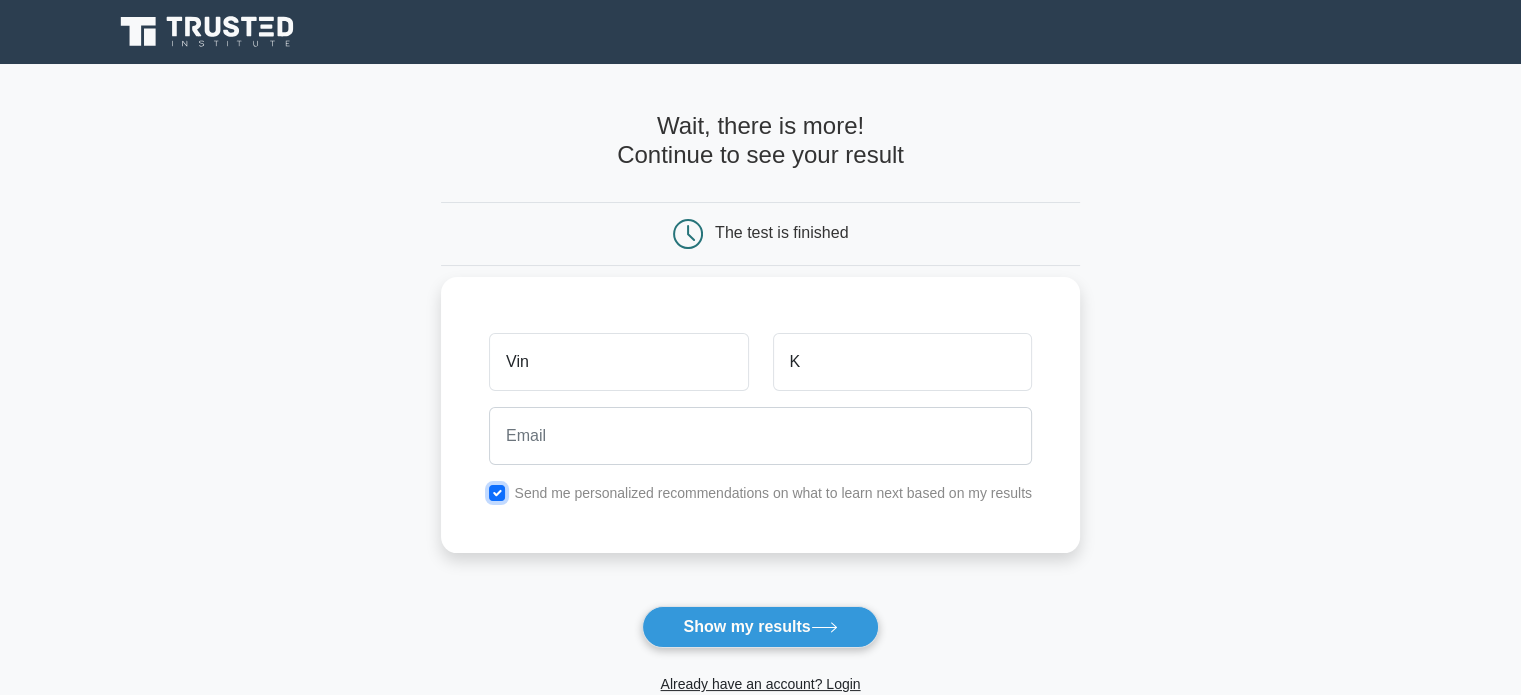 click at bounding box center [497, 493] 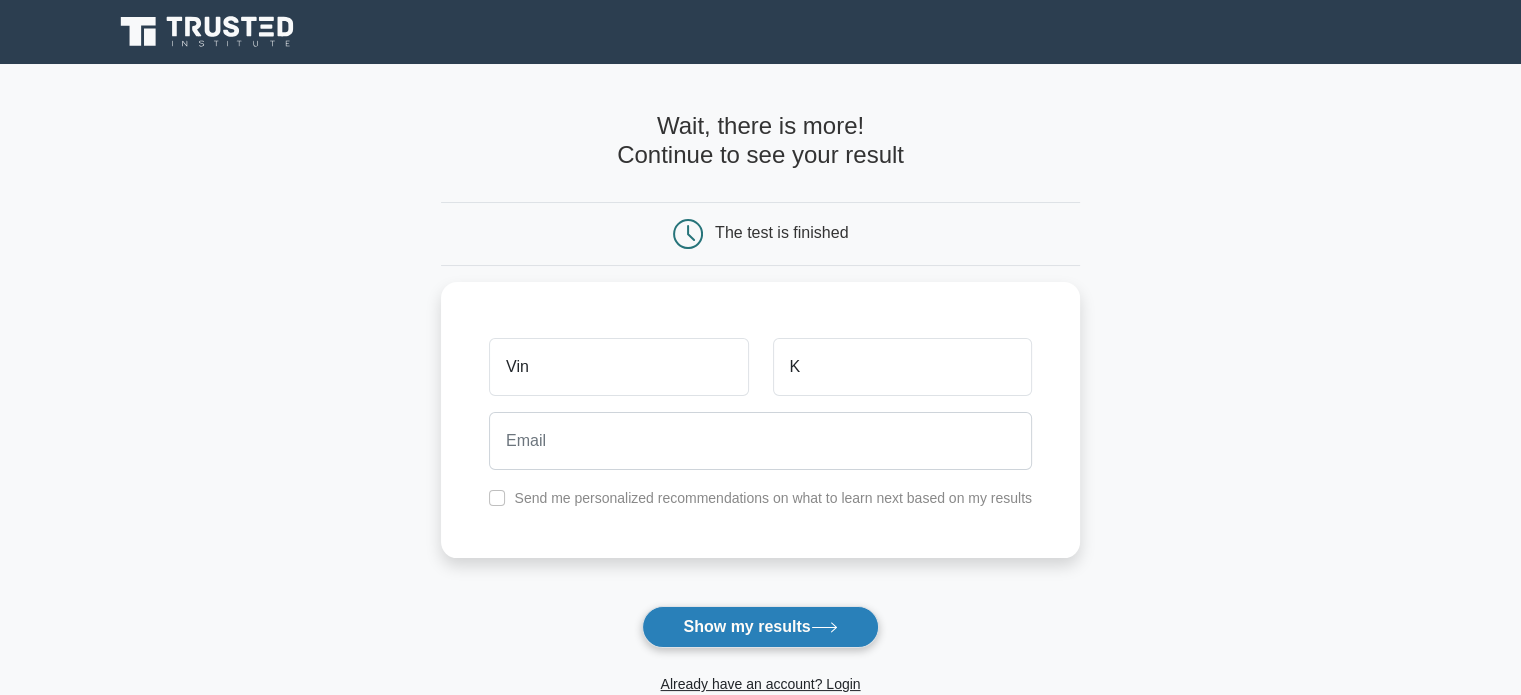 click on "Show my results" at bounding box center (760, 627) 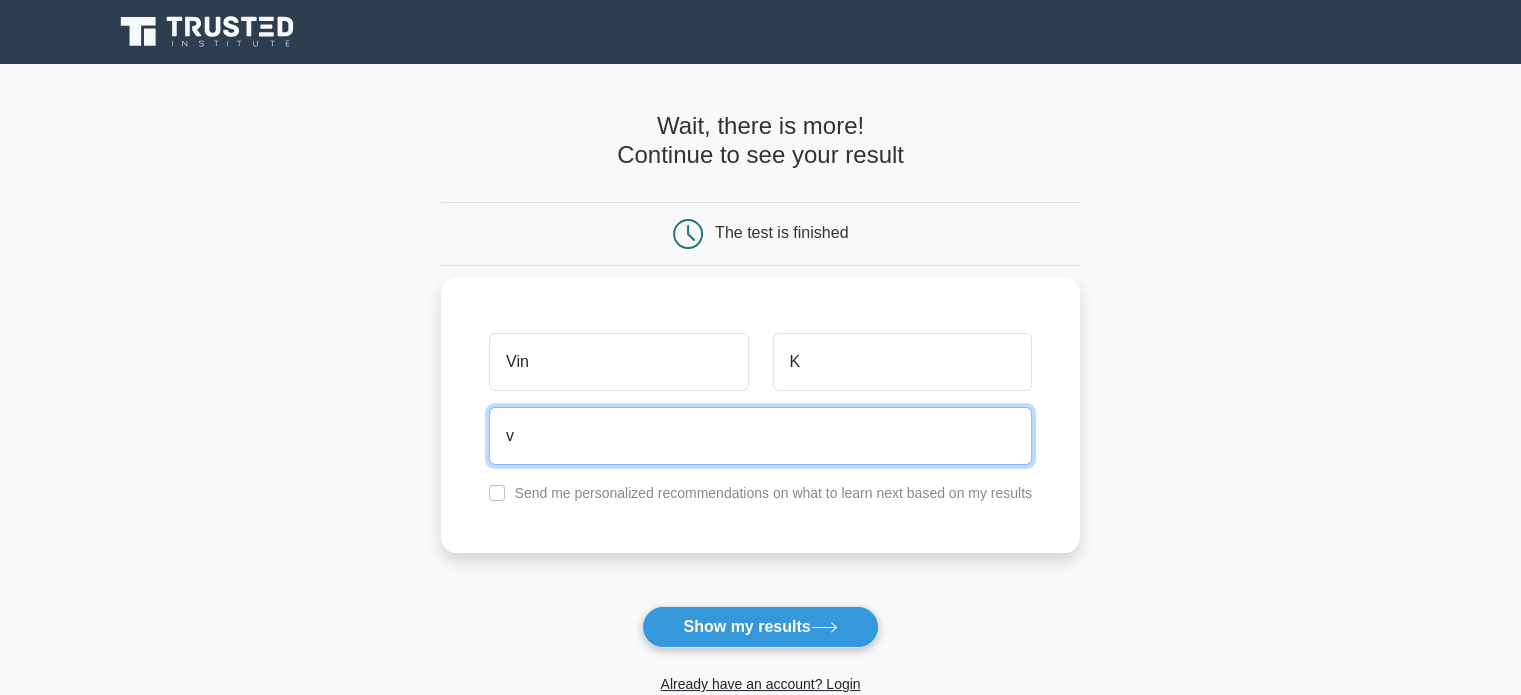 type on "vinayakfkori@gmail.com" 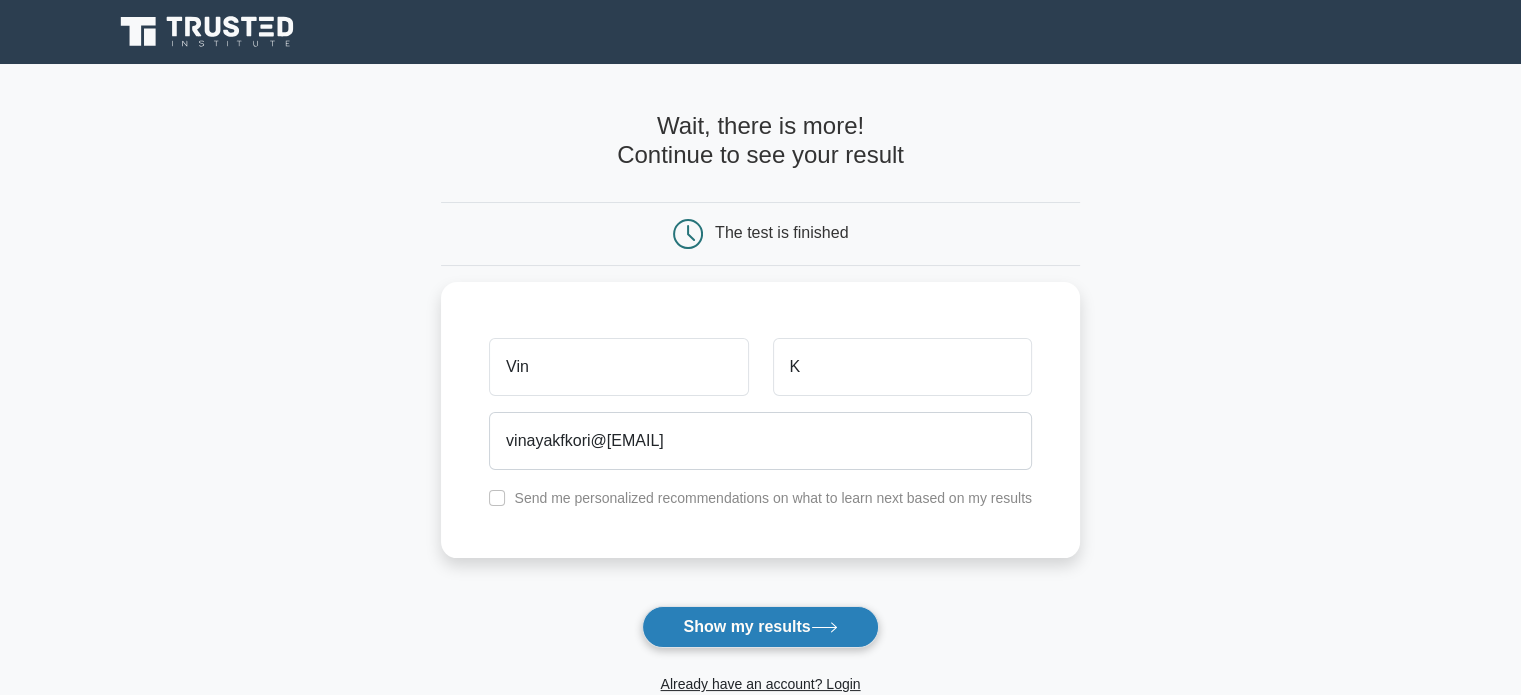 click on "Show my results" at bounding box center (760, 627) 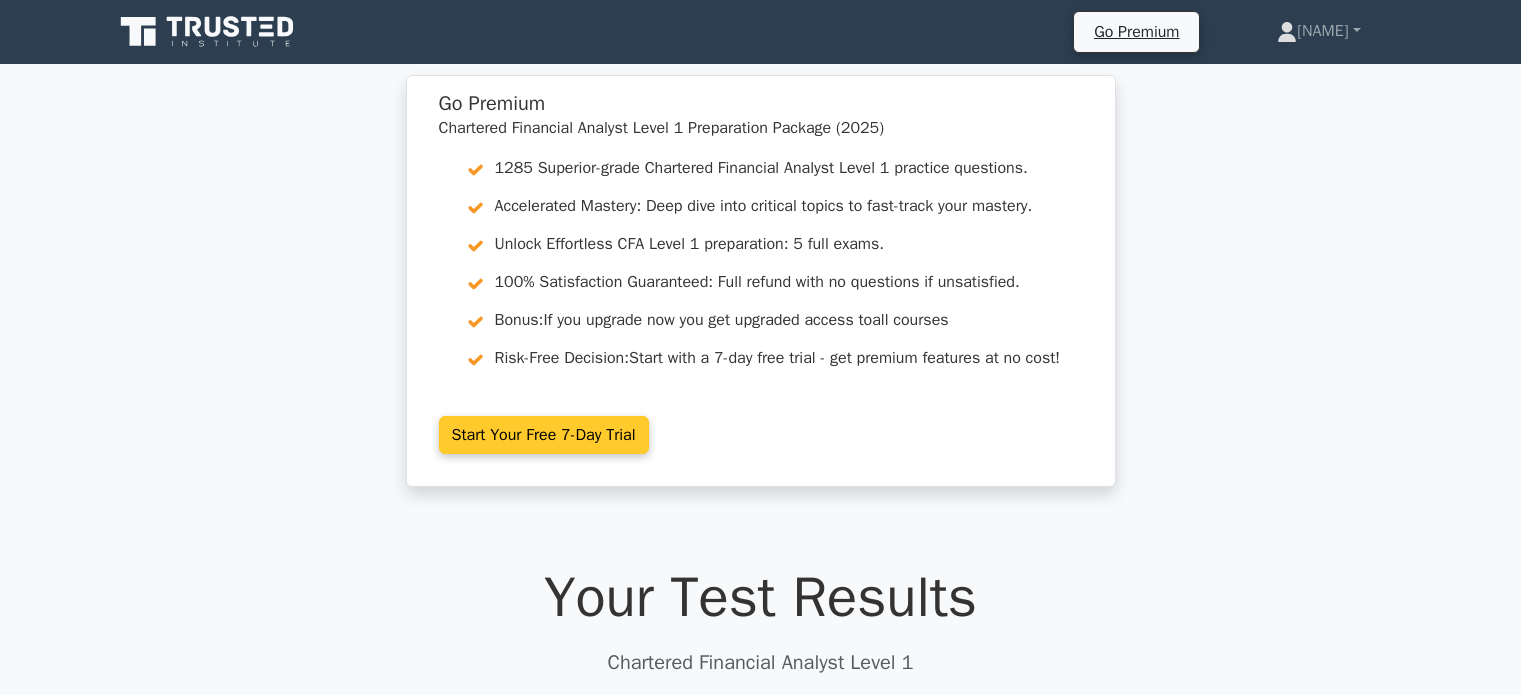 scroll, scrollTop: 0, scrollLeft: 0, axis: both 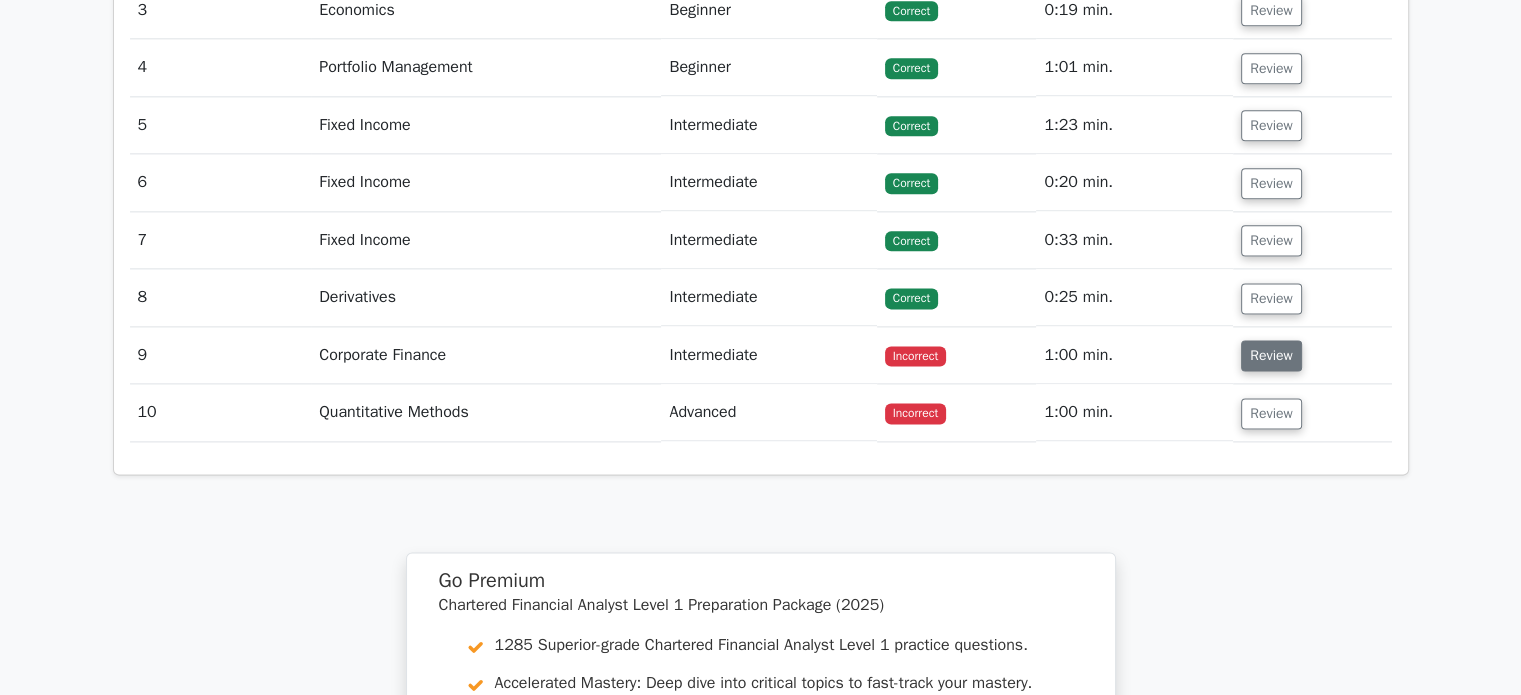 click on "Review" at bounding box center (1271, 355) 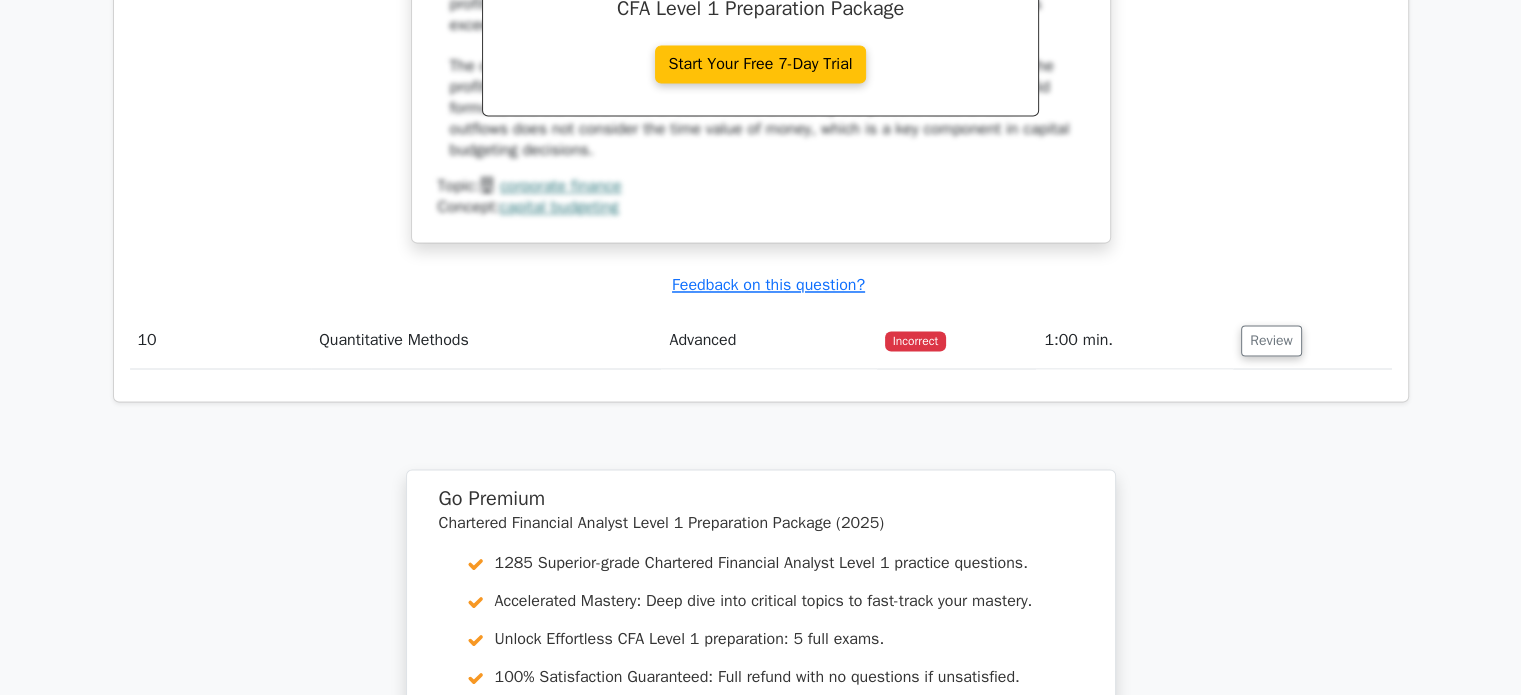 scroll, scrollTop: 3435, scrollLeft: 0, axis: vertical 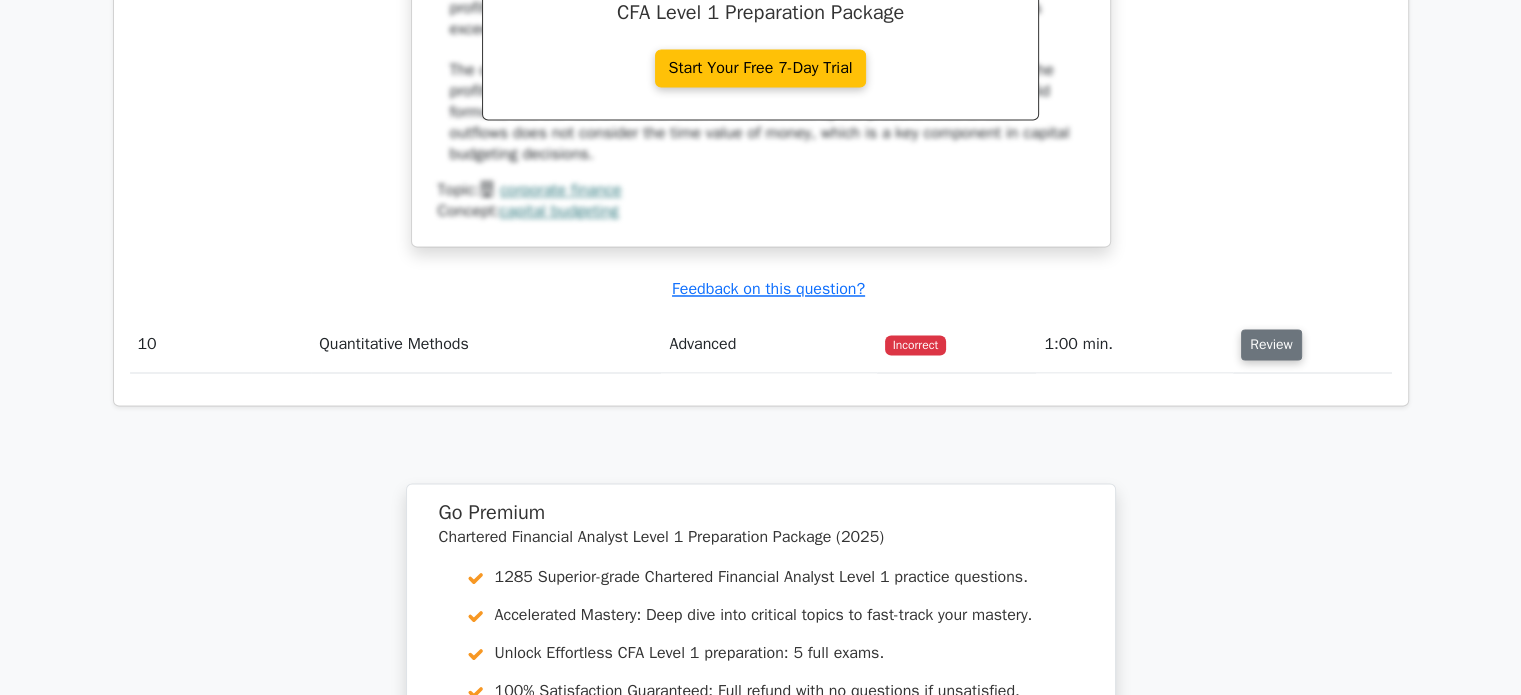 click on "Review" at bounding box center [1271, 344] 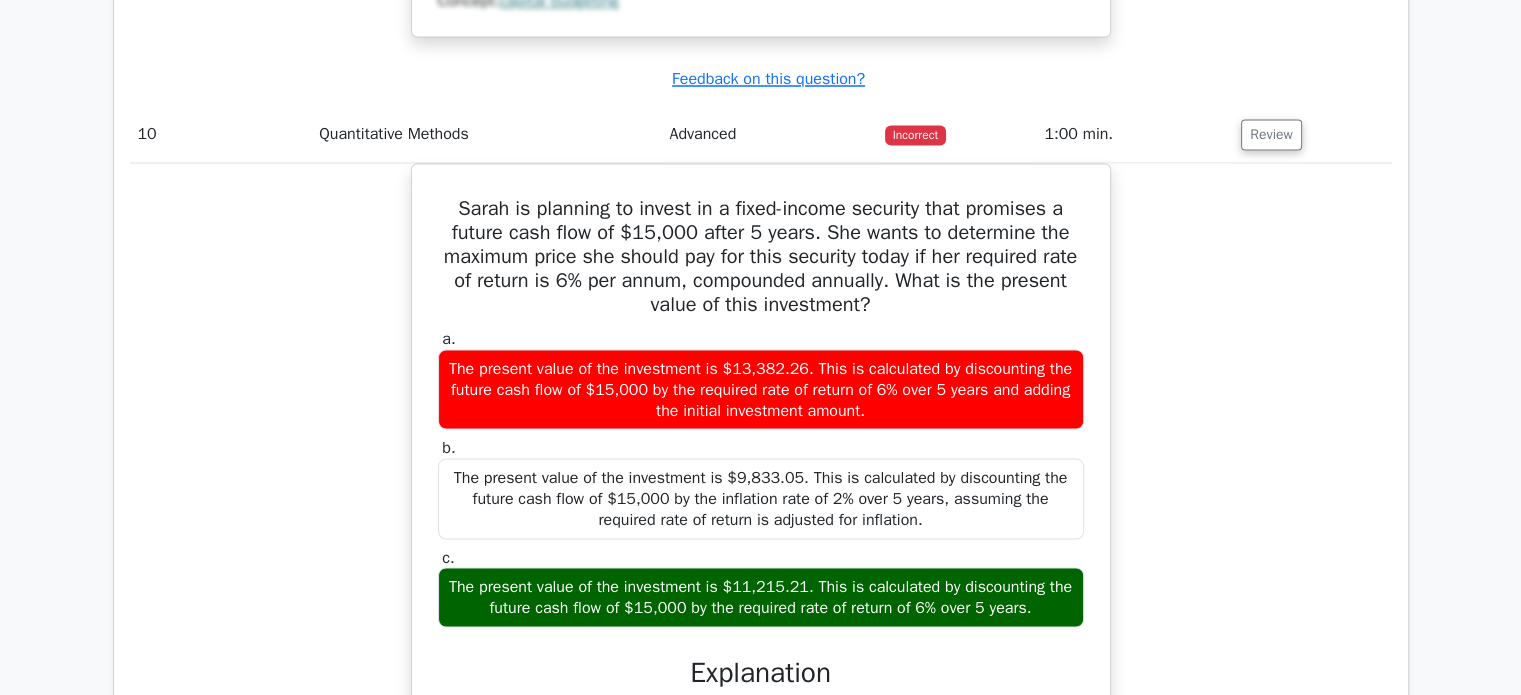 scroll, scrollTop: 3635, scrollLeft: 0, axis: vertical 